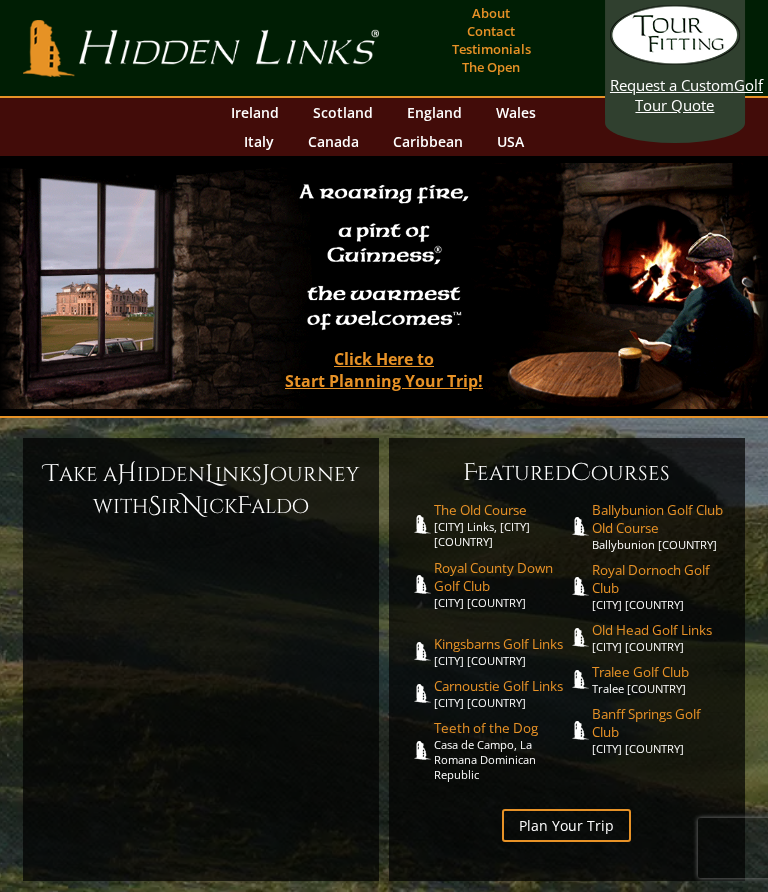 scroll, scrollTop: 0, scrollLeft: 0, axis: both 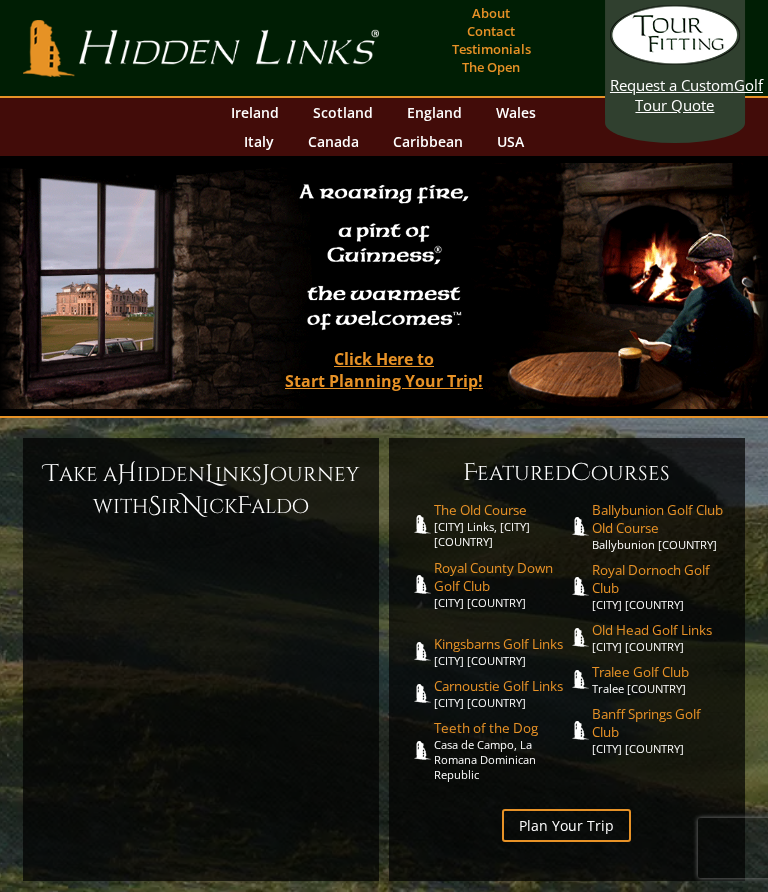 click on "Click Here to Start Planning Your Trip!" at bounding box center (384, 370) 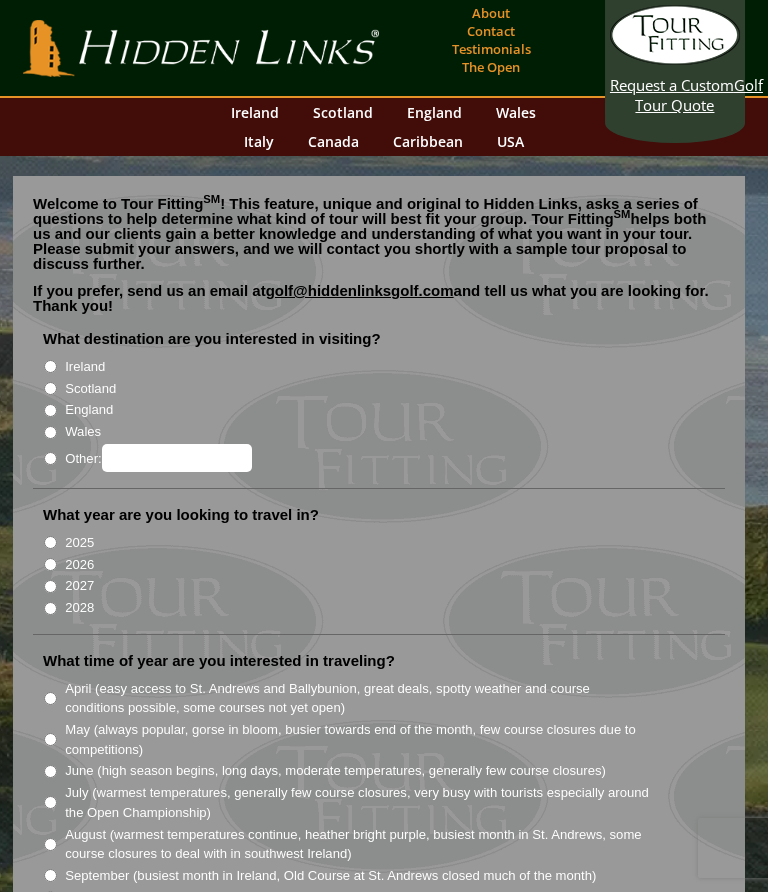 scroll, scrollTop: 0, scrollLeft: 0, axis: both 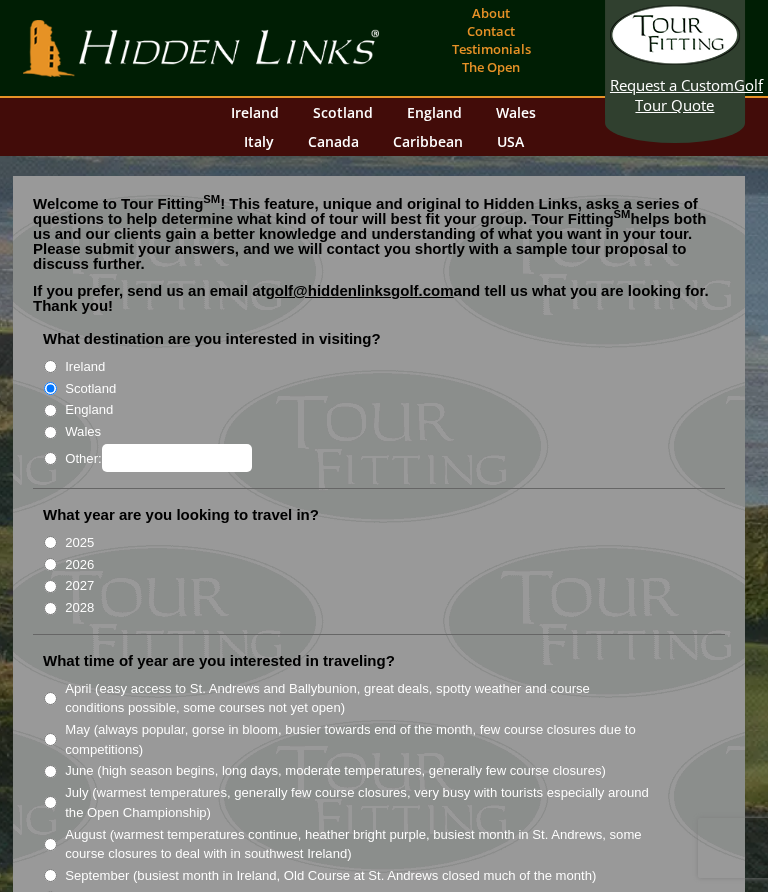 click on "2026" at bounding box center (387, 563) 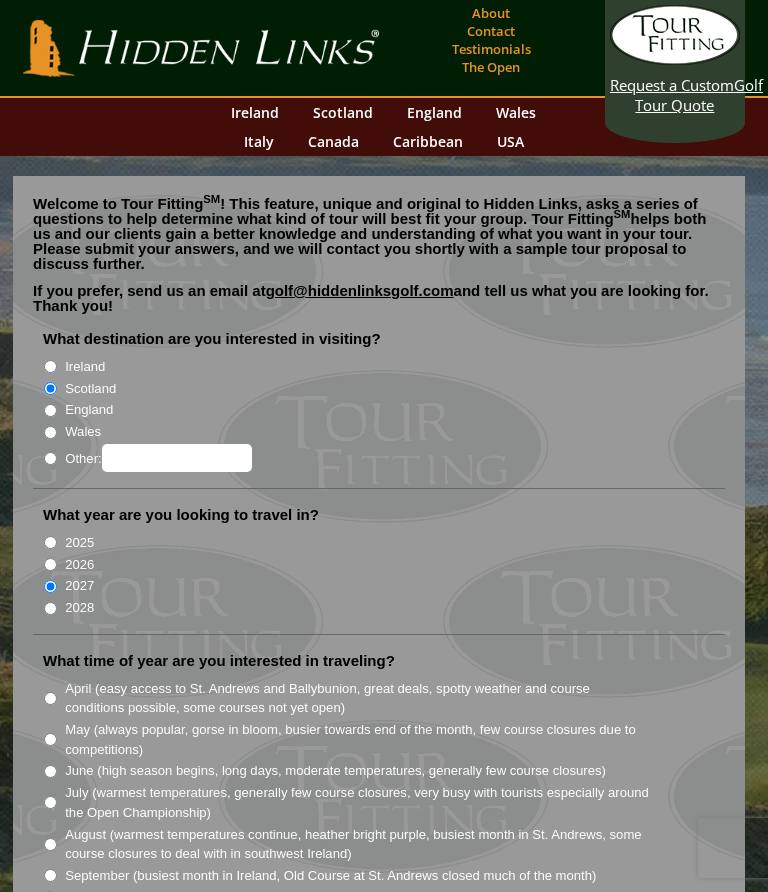 click on "2026" at bounding box center [50, 564] 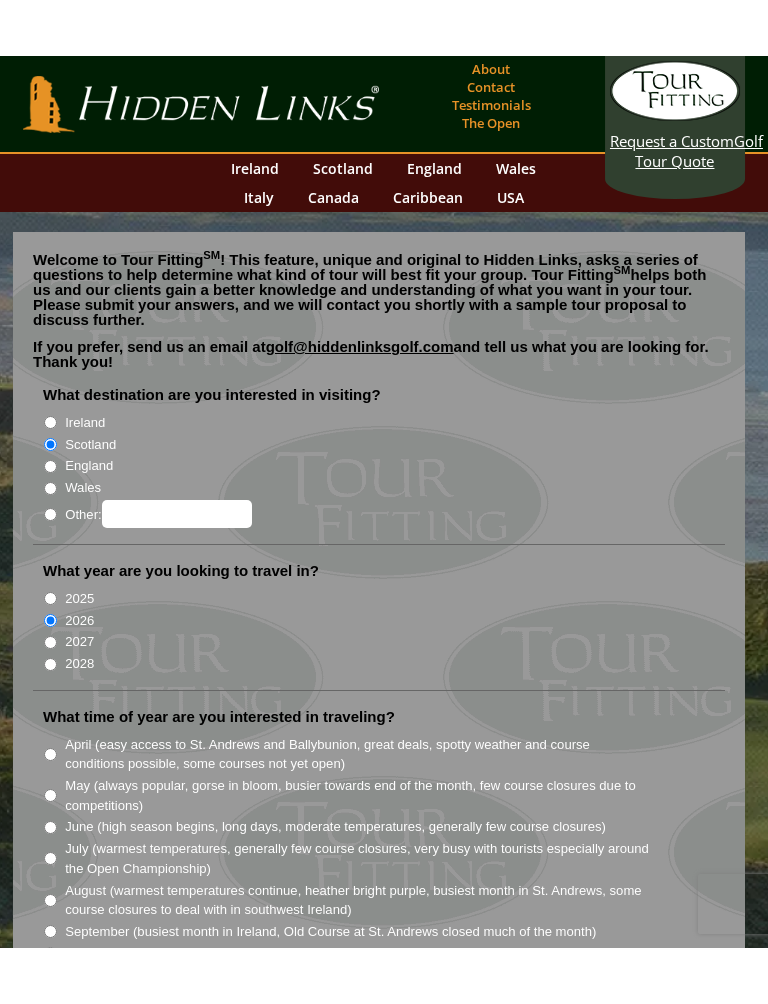 scroll, scrollTop: 50, scrollLeft: 0, axis: vertical 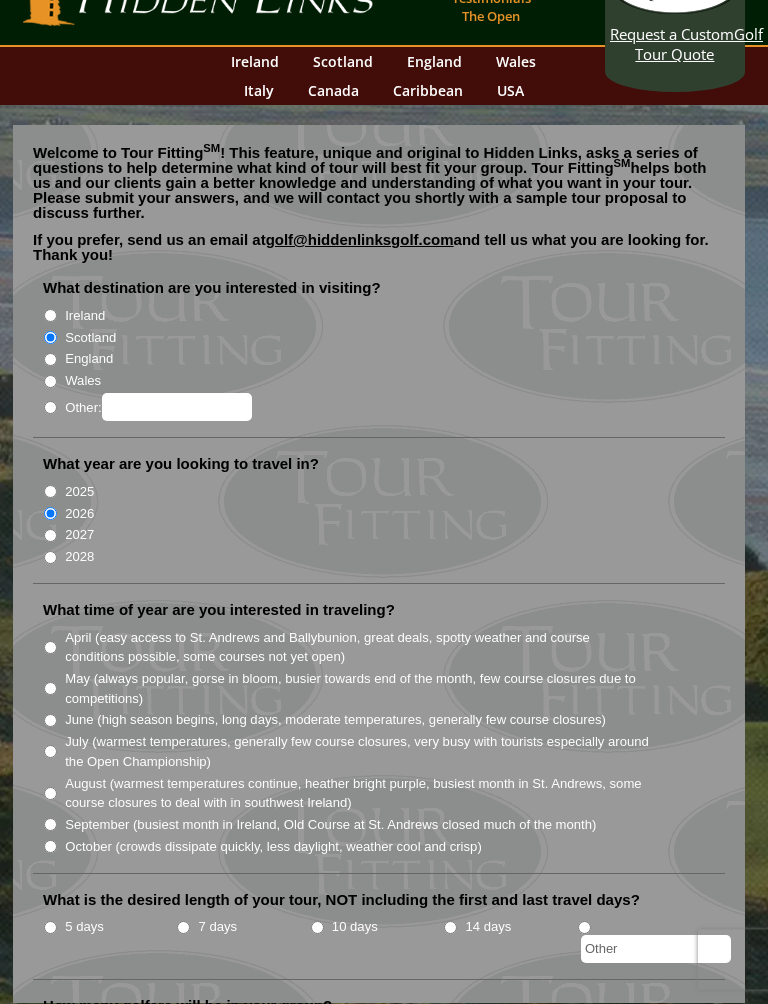 click on "April (easy access to St. Andrews and Ballybunion, great deals, spotty weather and course conditions possible, some courses not yet open)" at bounding box center [387, 647] 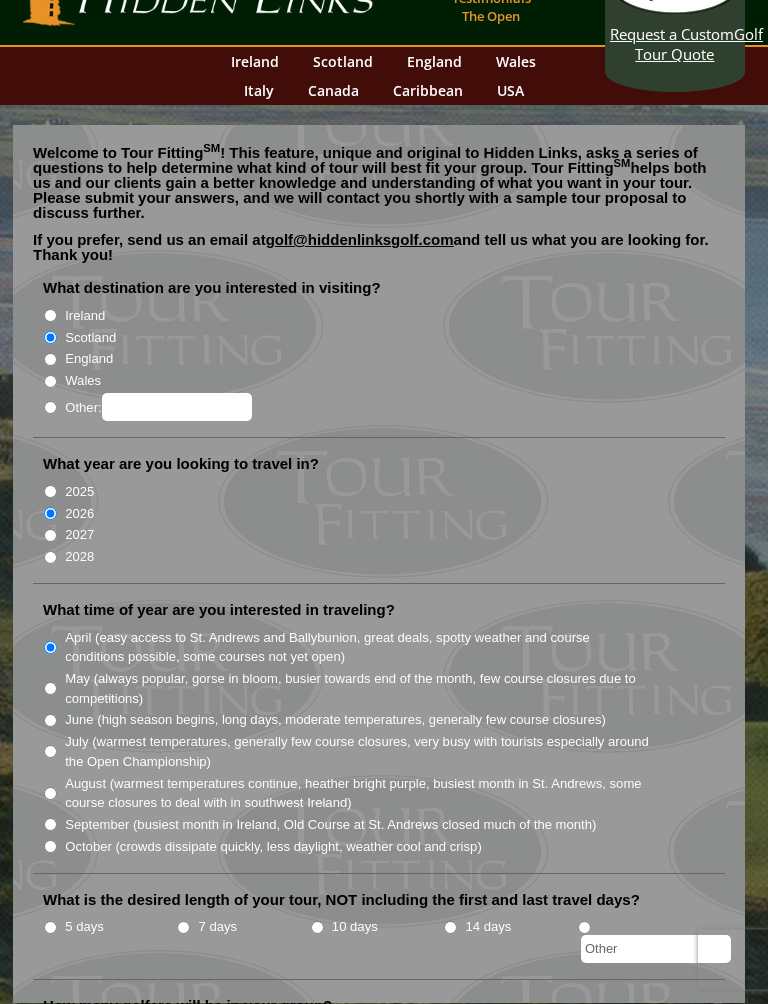 click on "5 days" at bounding box center [109, 940] 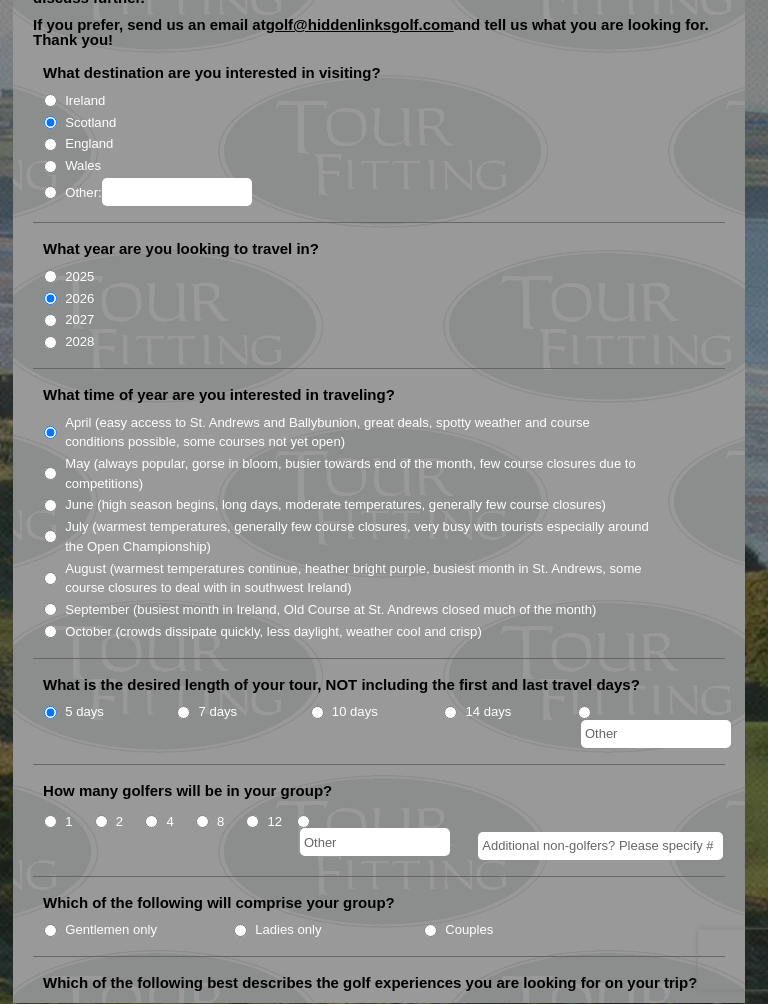 scroll, scrollTop: 266, scrollLeft: 0, axis: vertical 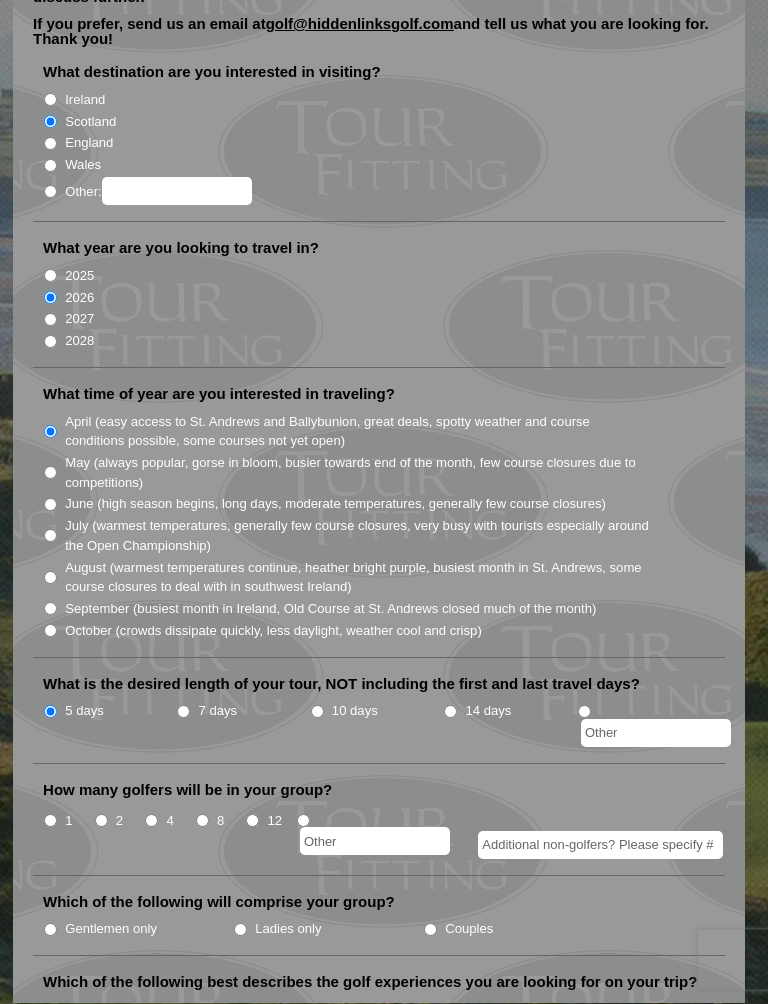 click on "4" at bounding box center [169, 833] 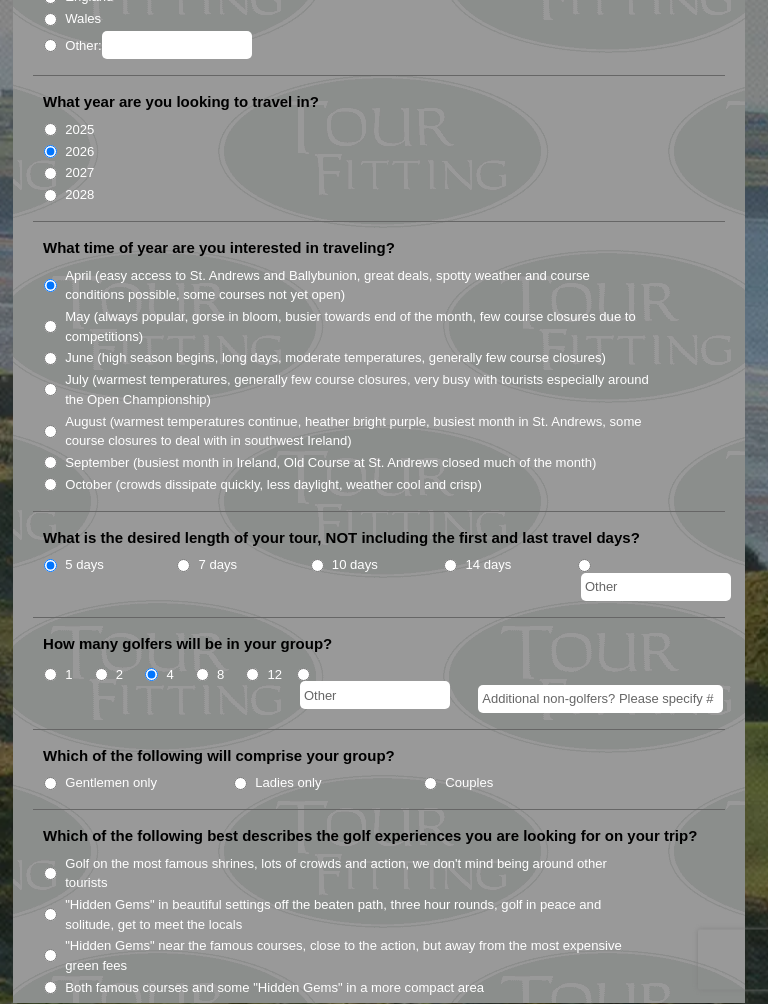 scroll, scrollTop: 413, scrollLeft: 0, axis: vertical 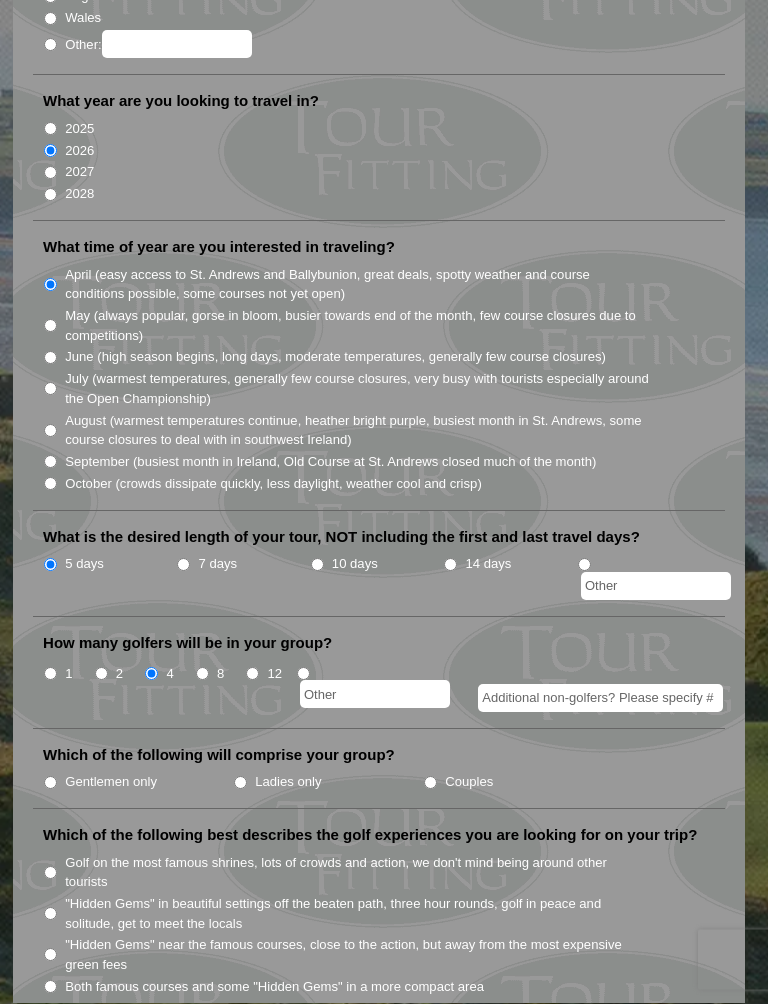 click on "Gentlemen only" at bounding box center (50, 783) 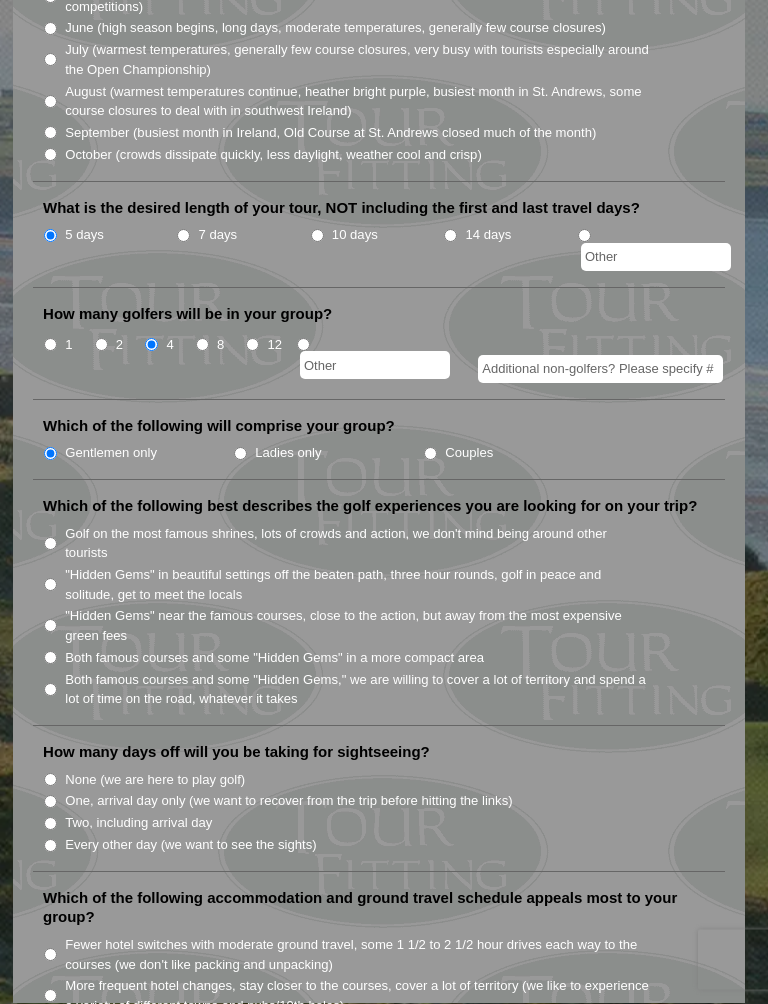 scroll, scrollTop: 743, scrollLeft: 0, axis: vertical 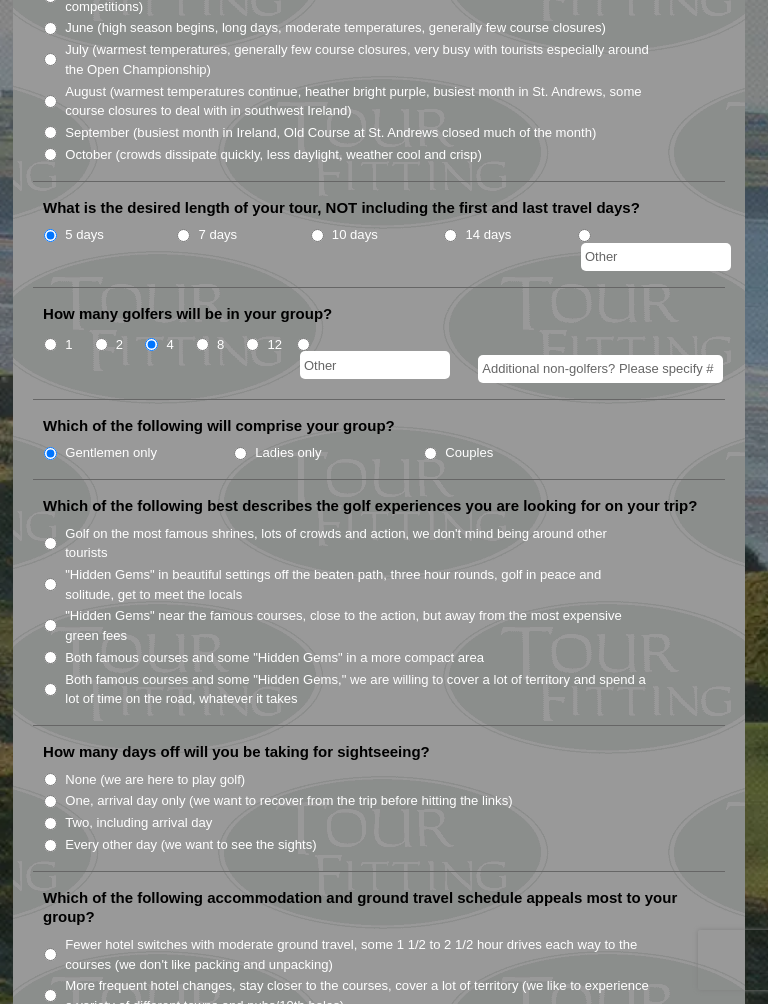 click on "Both famous courses and some "Hidden Gems," we are willing to cover a lot of territory and spend a lot of time on the road, whatever it takes" at bounding box center [387, 688] 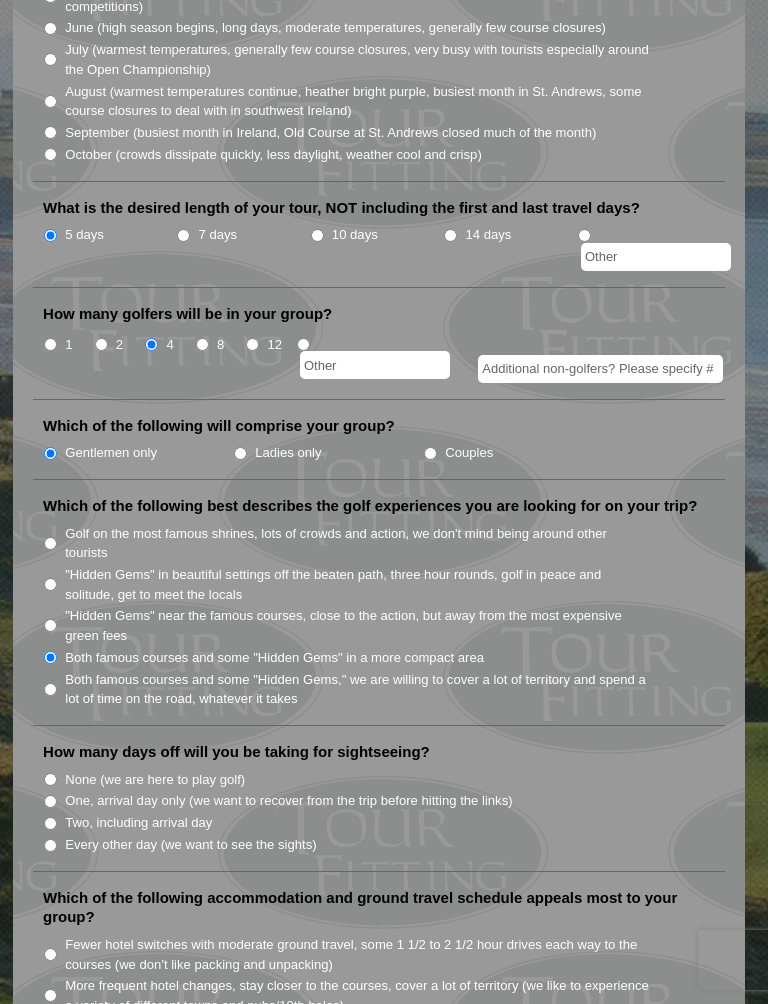 click on "Two, including arrival day" at bounding box center (50, 823) 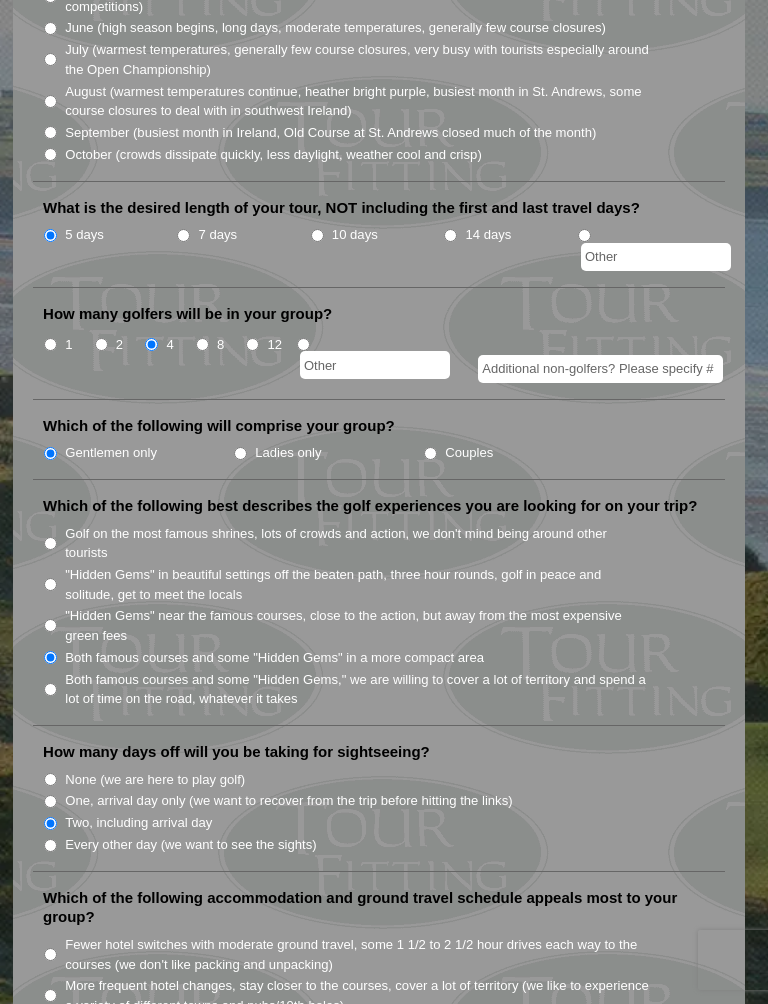 click on "7 days" at bounding box center (183, 235) 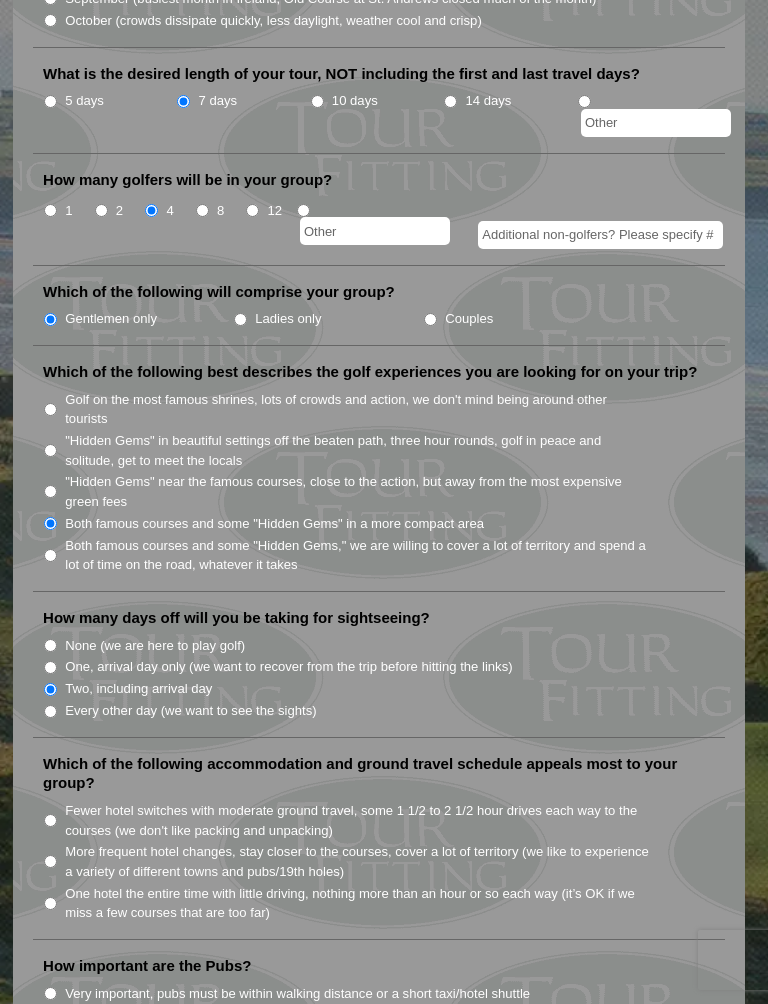 scroll, scrollTop: 892, scrollLeft: 0, axis: vertical 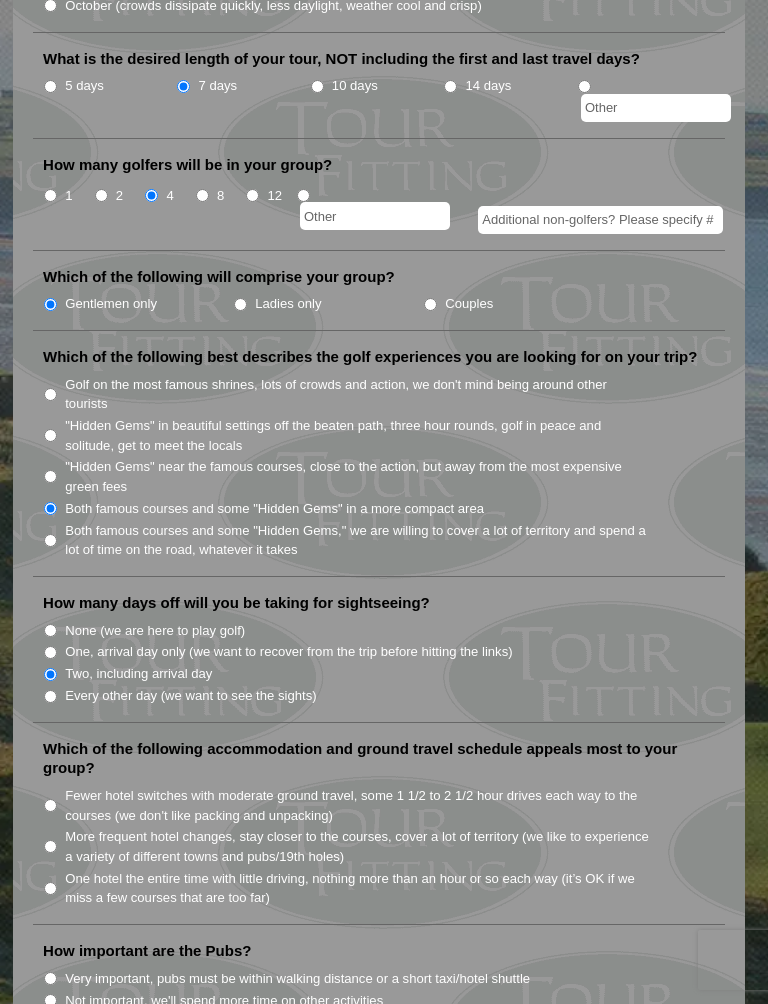 click on "Fewer hotel switches with moderate ground travel, some 1 1/2 to 2 1/2 hour drives each way to the courses (we don't like packing and unpacking)" at bounding box center [50, 805] 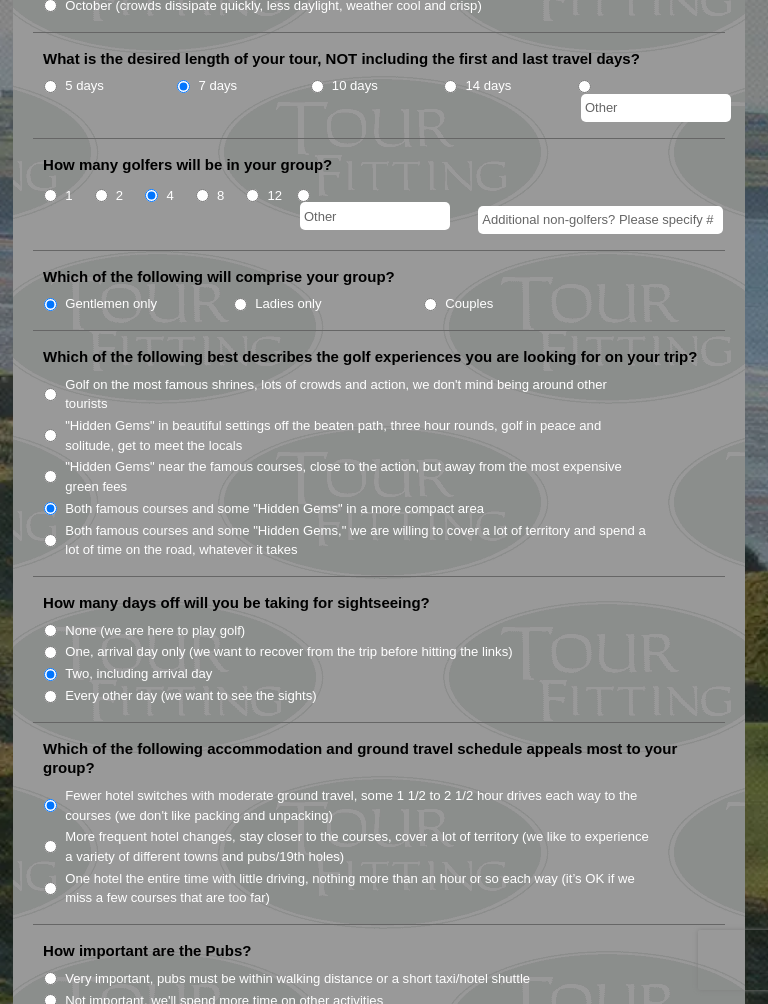 scroll, scrollTop: 942, scrollLeft: 0, axis: vertical 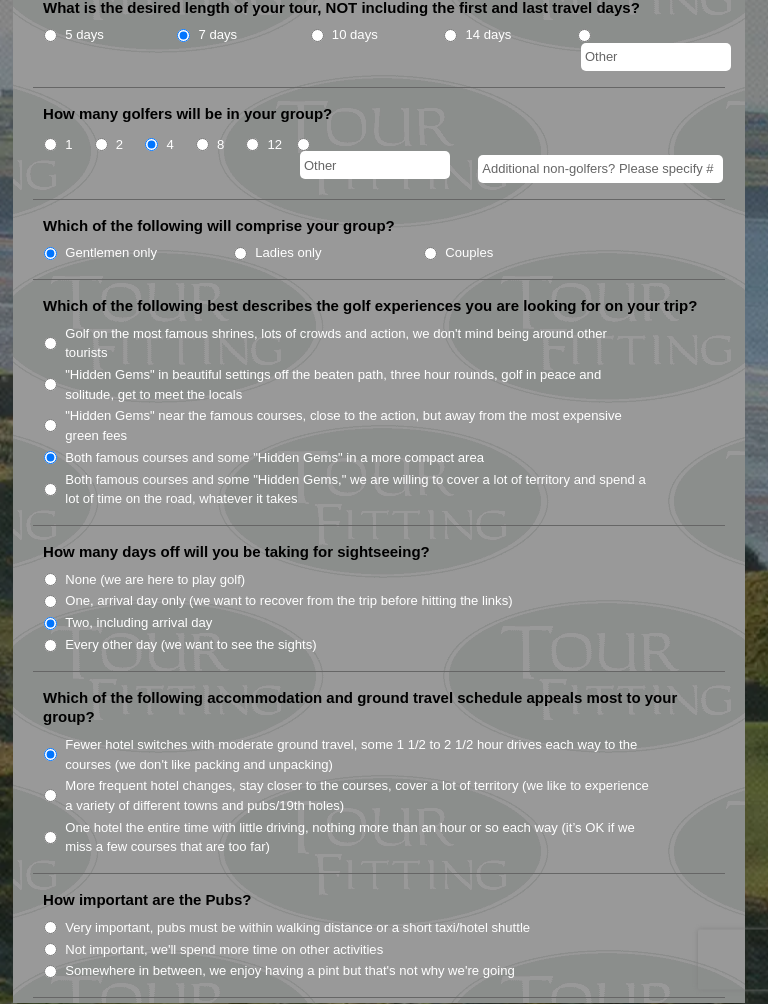 click on "How important are the Pubs?
Very important, pubs must be within walking distance or a short taxi/hotel shuttle
Not important, we'll spend more time on other activities
Somewhere in between, we enjoy having a pint but that's not why we're going" at bounding box center [379, 945] 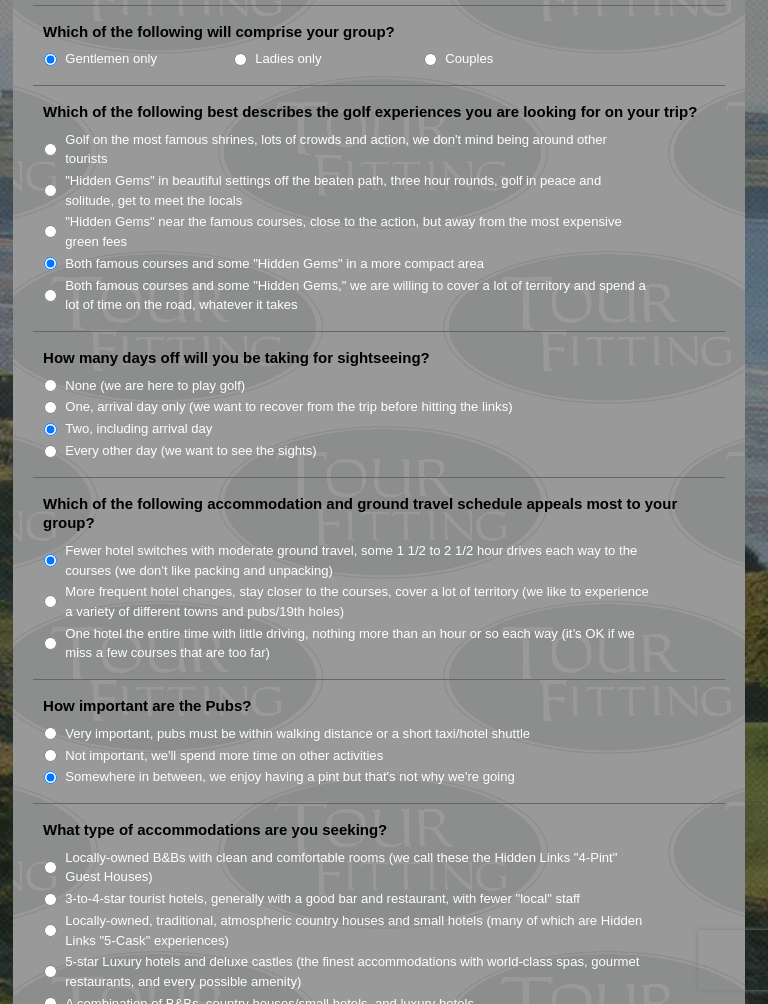 scroll, scrollTop: 1151, scrollLeft: 0, axis: vertical 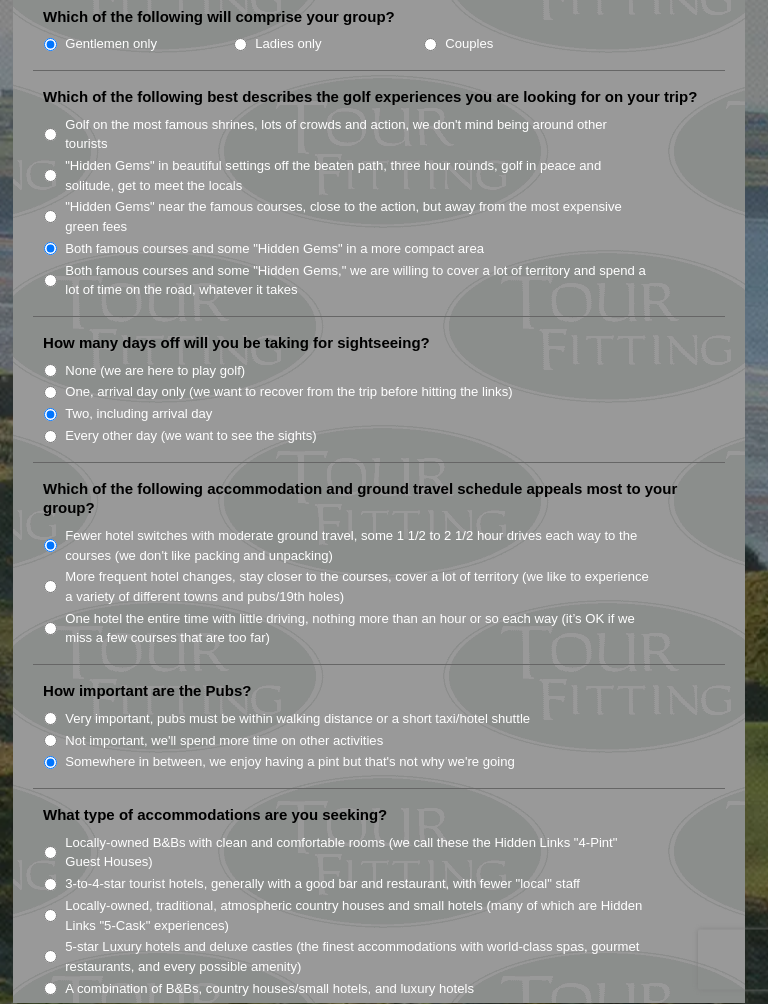 click on "Locally-owned B&Bs with clean and comfortable rooms (we call these the Hidden Links "4-Pint" Guest Houses)" at bounding box center [50, 853] 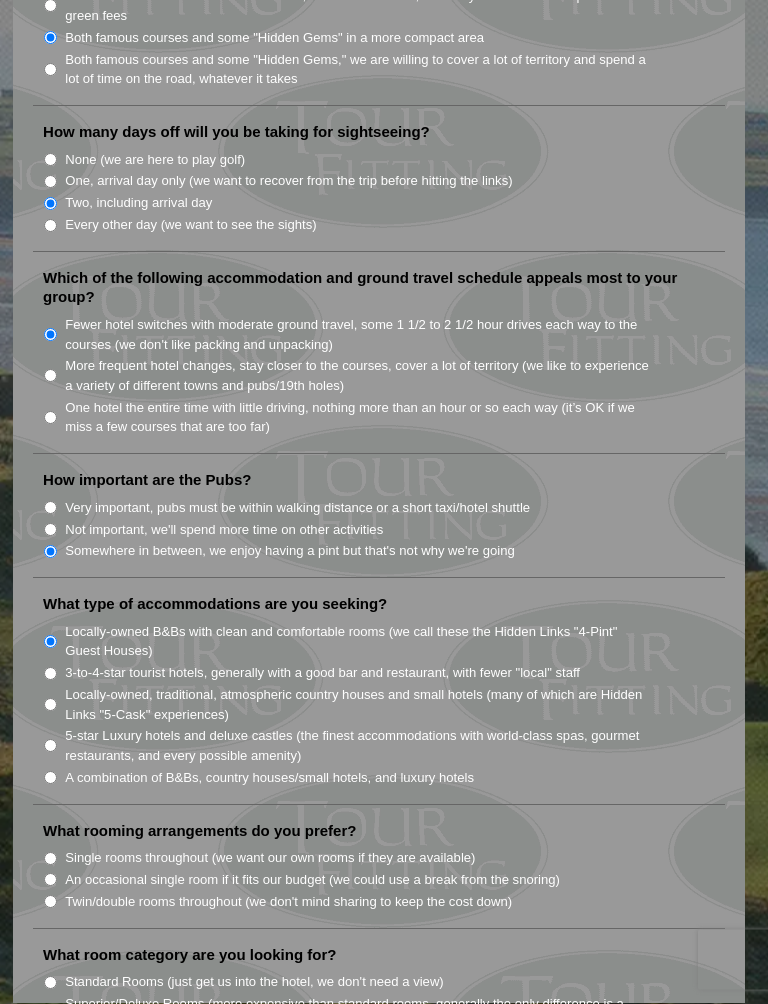 scroll, scrollTop: 1364, scrollLeft: 0, axis: vertical 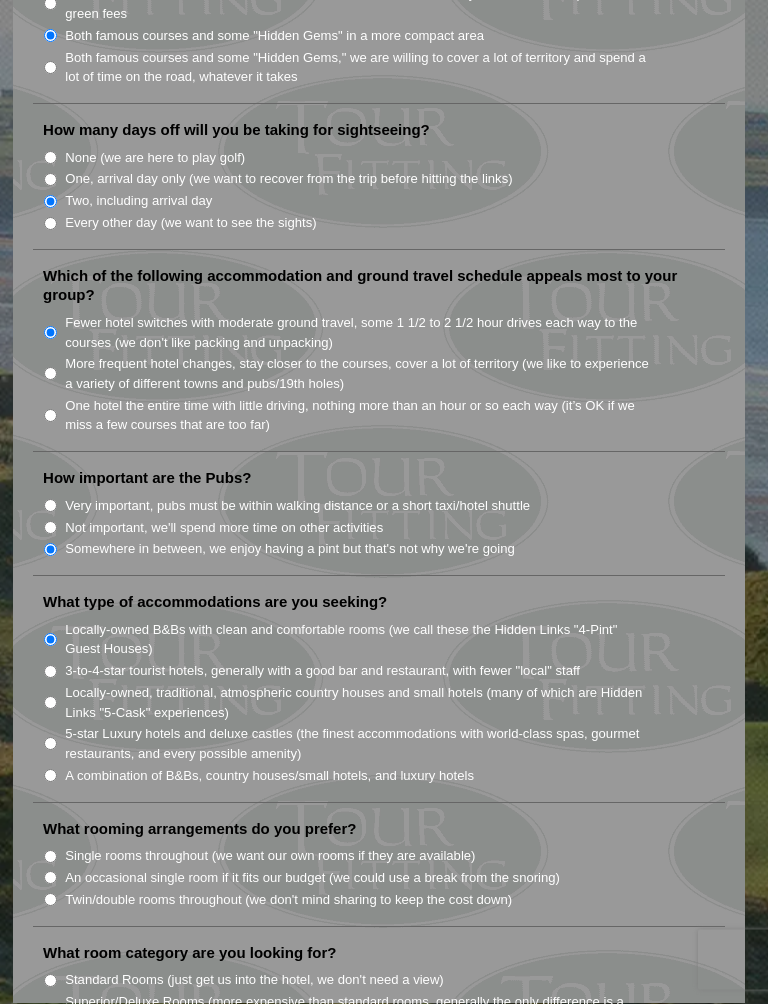 click on "What rooming arrangements do you prefer?
Single rooms throughout (we want our own rooms if they are available)
An occasional single room if it fits our budget (we could use a break from the snoring)
Twin/double rooms throughout (we don't mind sharing to keep the cost down)" at bounding box center (379, 874) 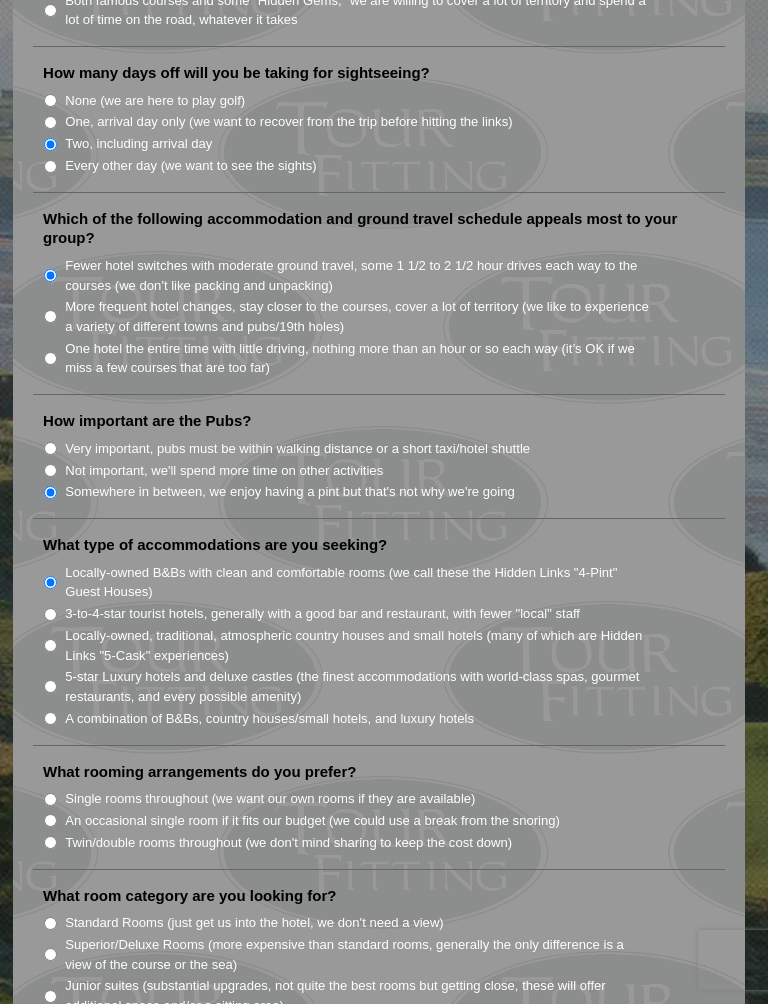 scroll, scrollTop: 1439, scrollLeft: 0, axis: vertical 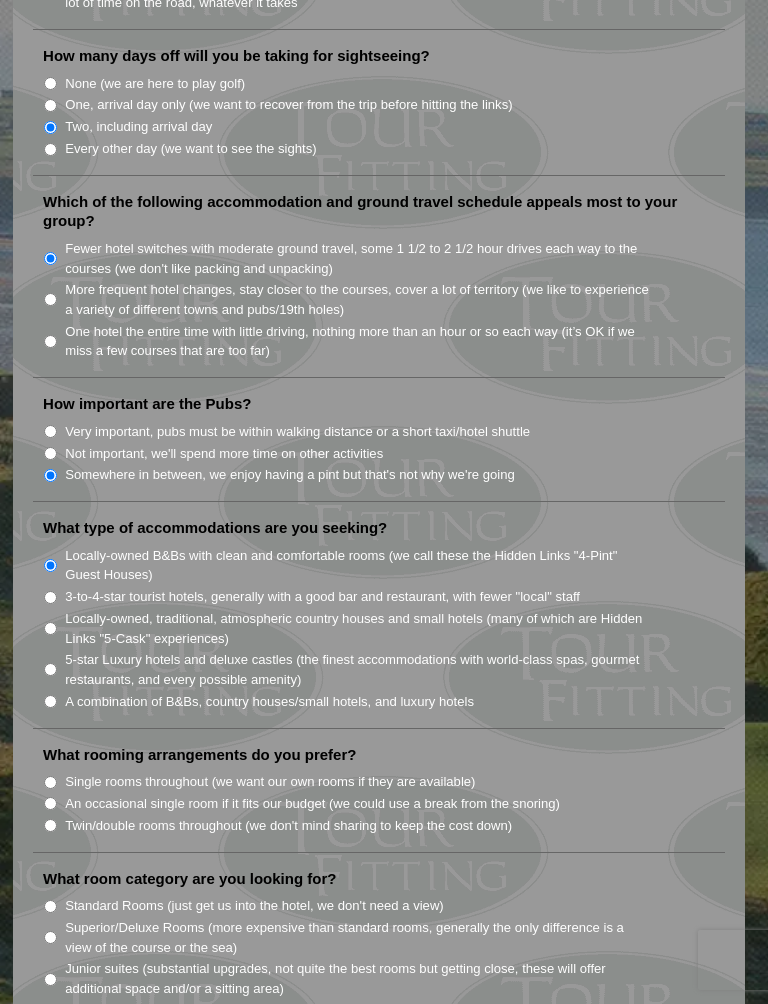 click on "Twin/double rooms throughout (we don't mind sharing to keep the cost down)" at bounding box center [387, 825] 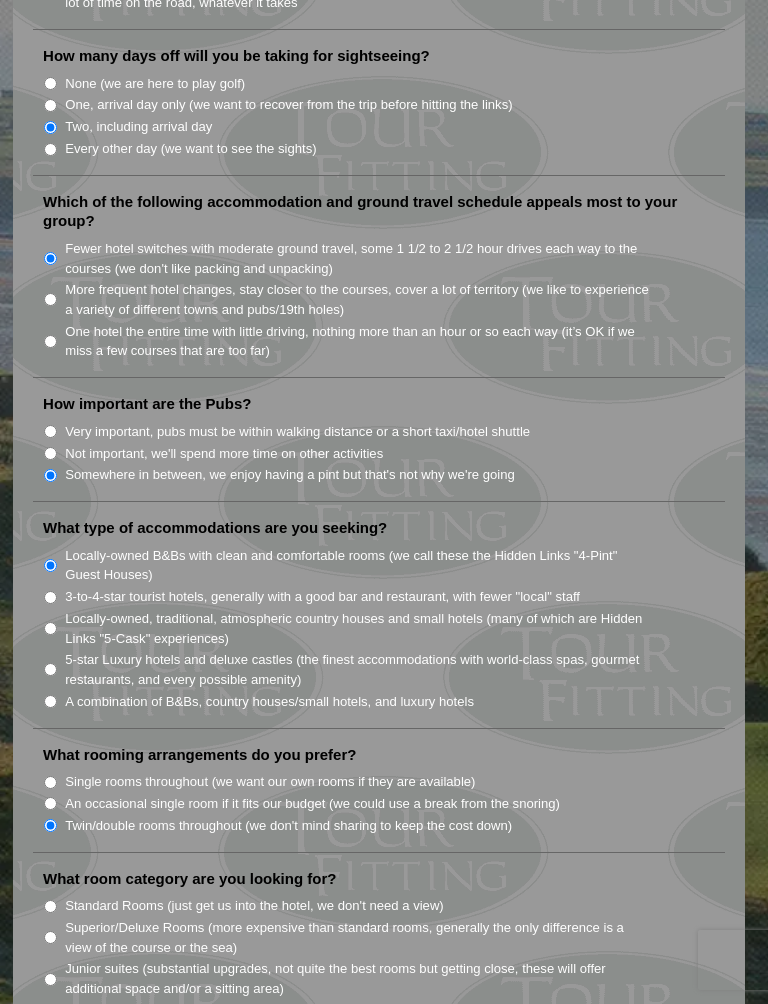 click on "Standard Rooms (just get us into the hotel, we don't need a view)" at bounding box center (50, 906) 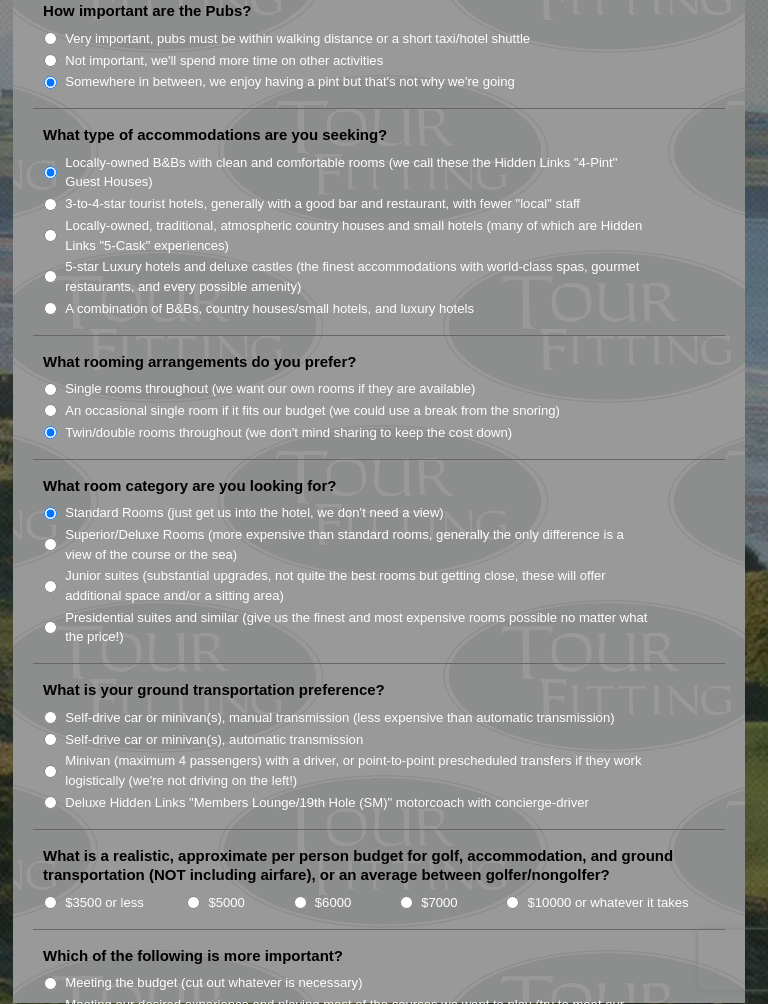 scroll, scrollTop: 1833, scrollLeft: 0, axis: vertical 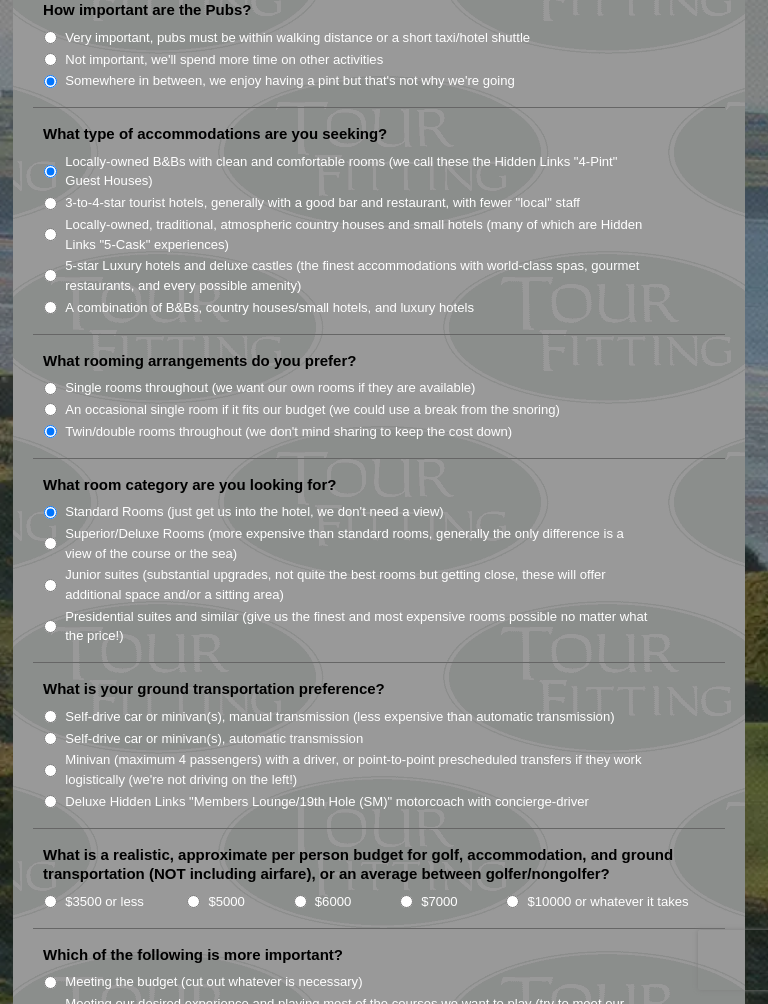click on "Self-drive car or minivan(s), manual transmission (less expensive than automatic transmission)" at bounding box center (50, 716) 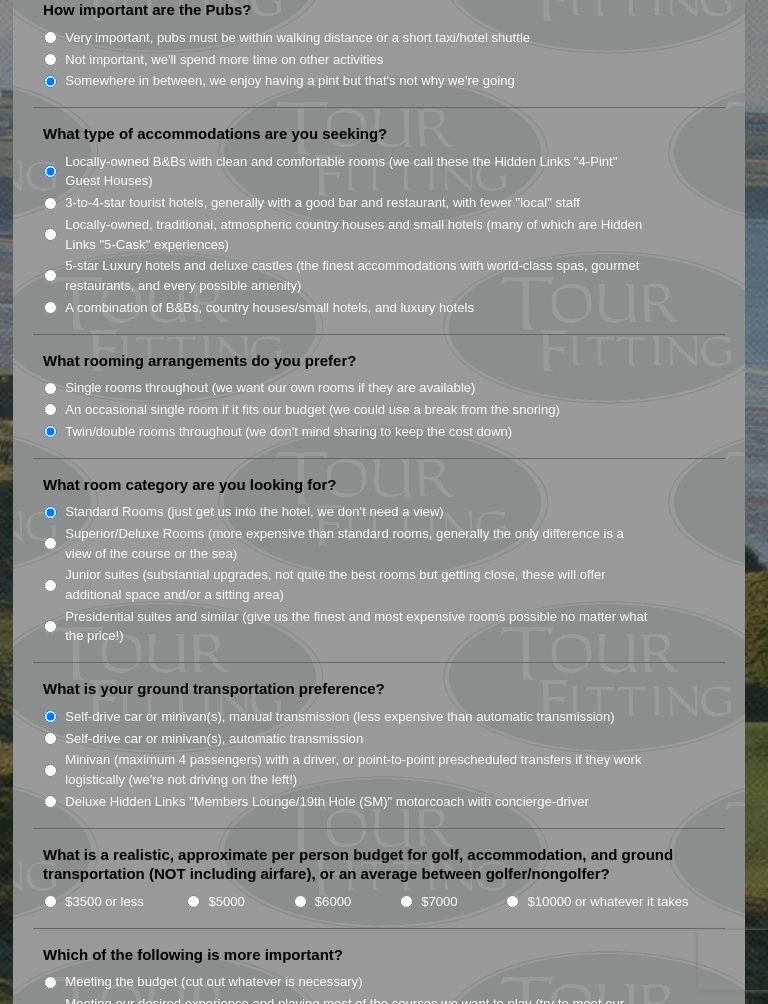click on "$3500 or less" at bounding box center [50, 901] 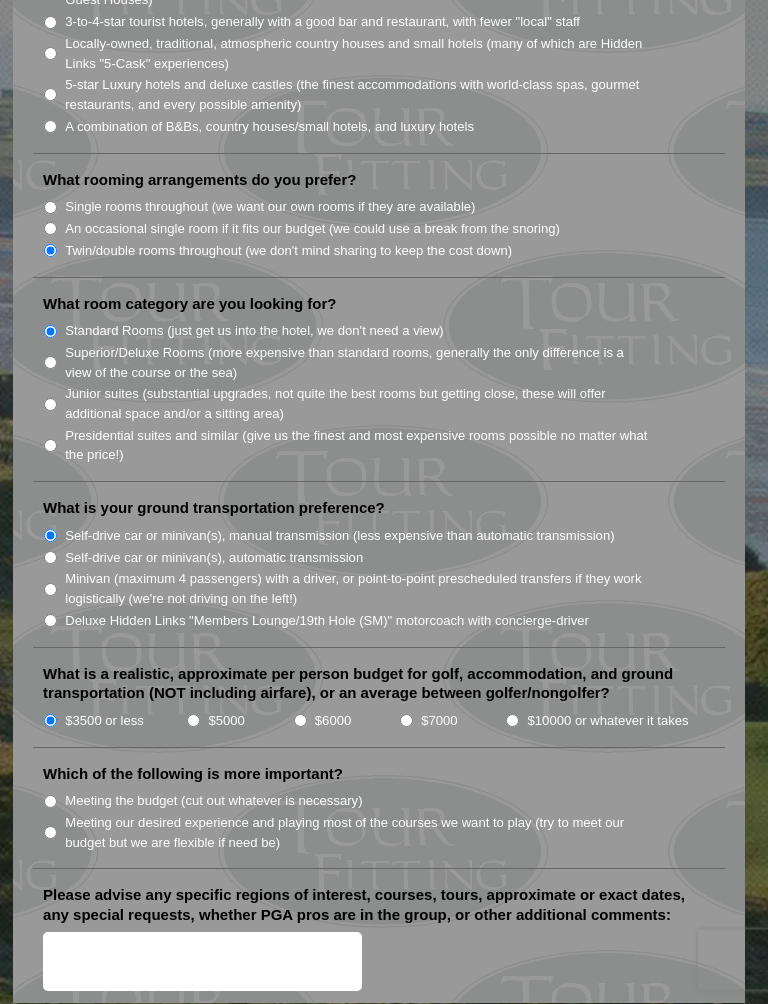 scroll, scrollTop: 2014, scrollLeft: 0, axis: vertical 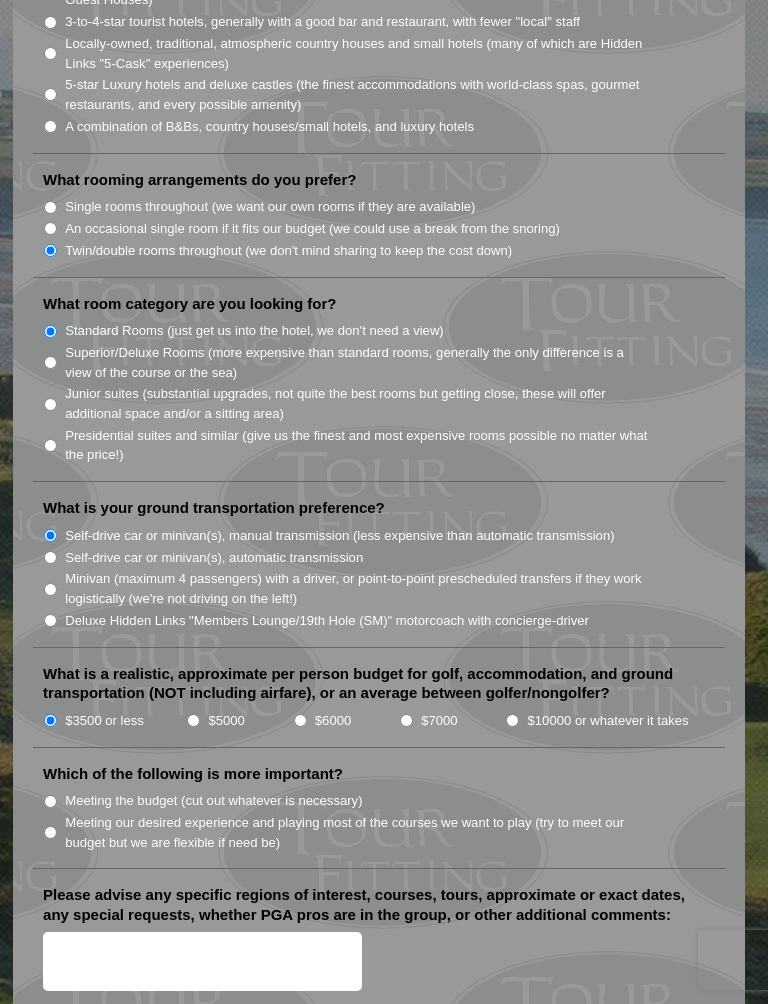 click on "Meeting the budget (cut out whatever is necessary)" at bounding box center [50, 801] 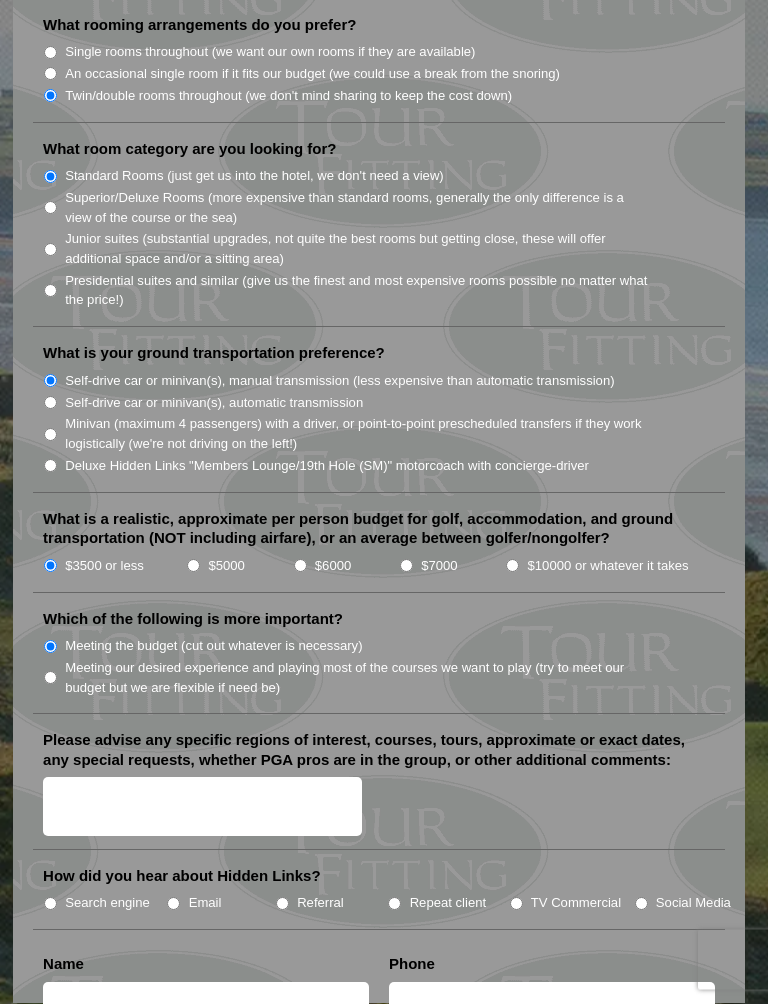 scroll, scrollTop: 2169, scrollLeft: 0, axis: vertical 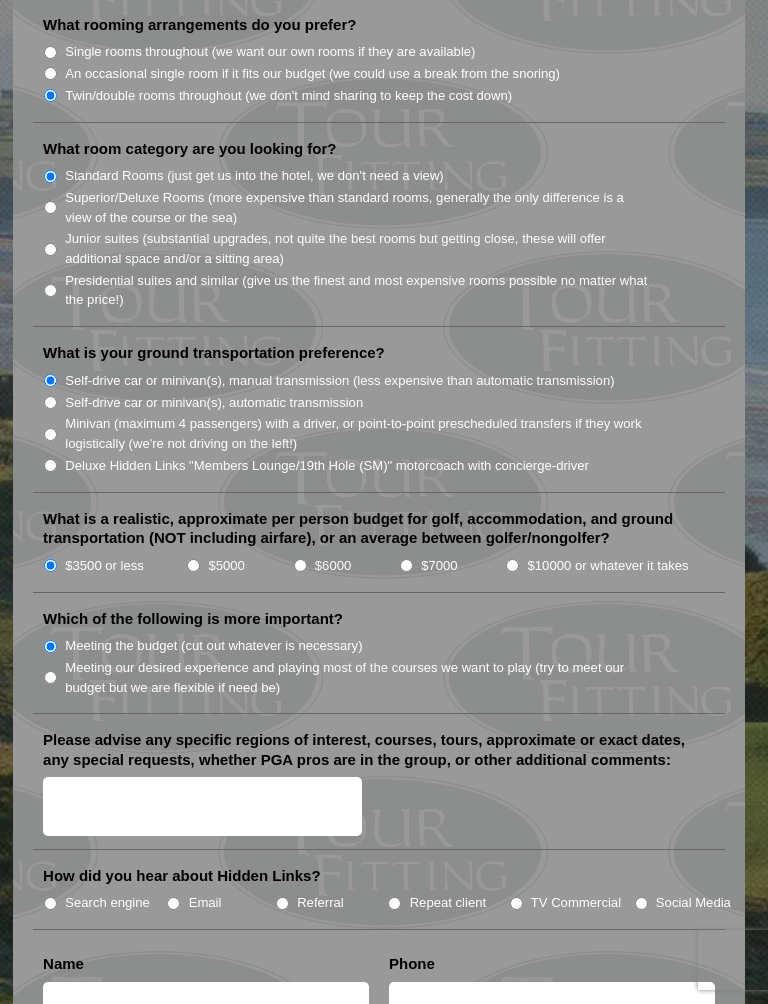 click on "Social Media" at bounding box center (641, 903) 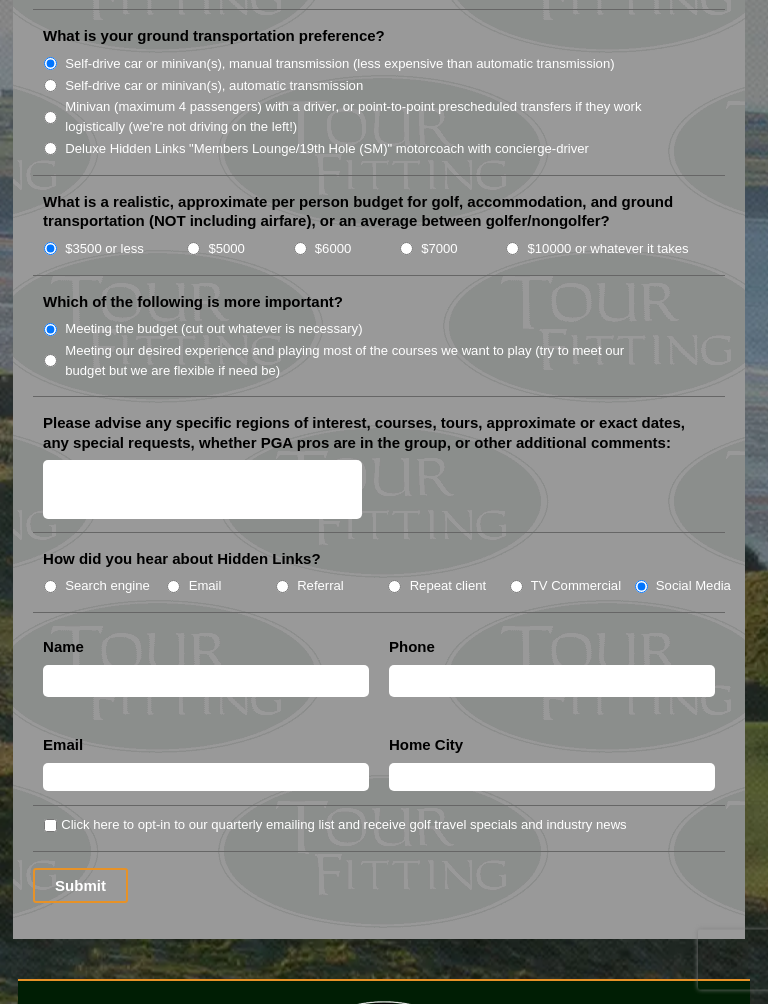 scroll, scrollTop: 2494, scrollLeft: 0, axis: vertical 